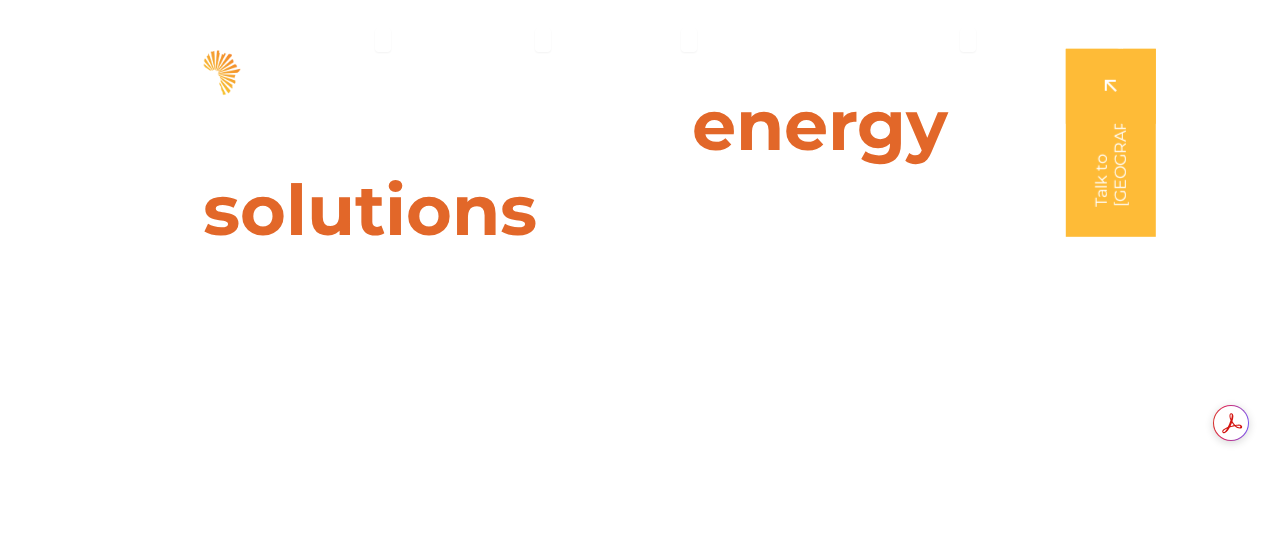 scroll, scrollTop: 0, scrollLeft: 0, axis: both 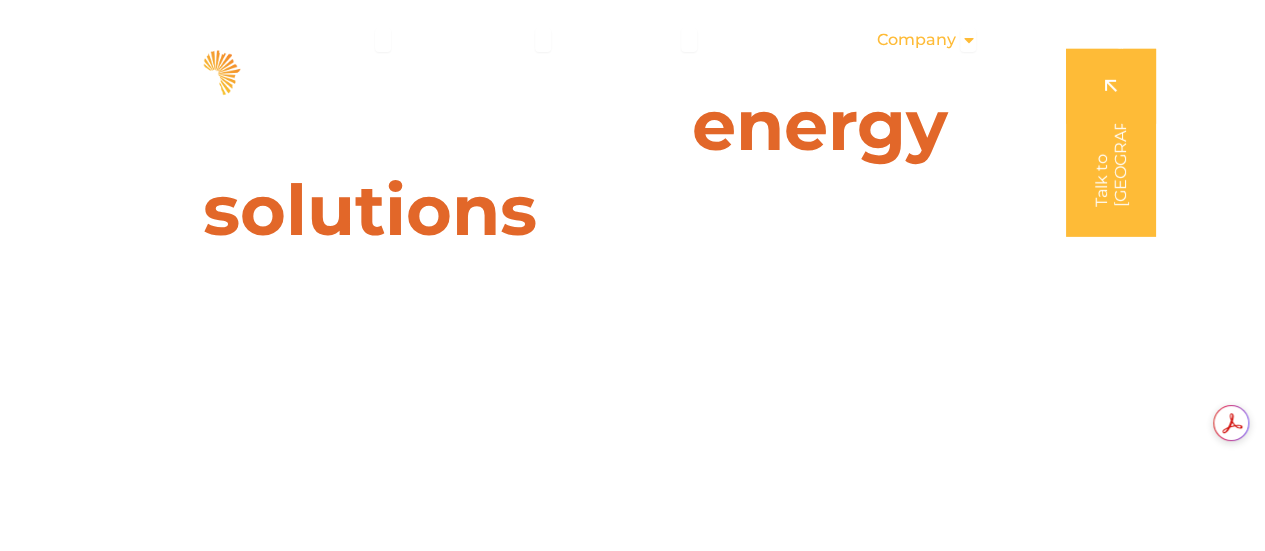 click on "Company" at bounding box center [915, 40] 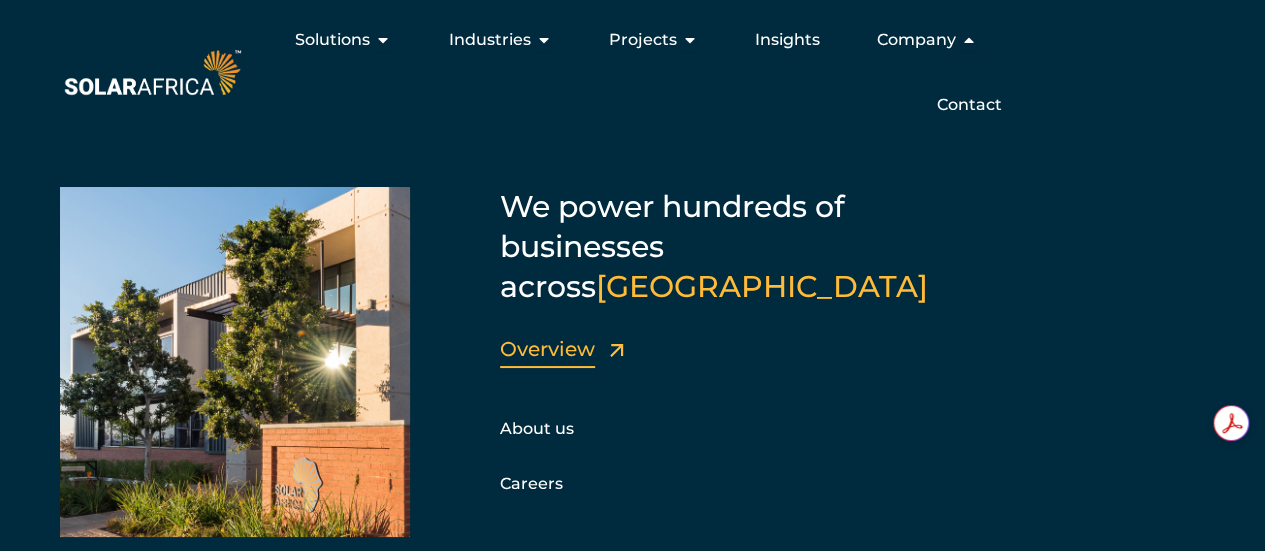 click on "Overview" at bounding box center (547, 349) 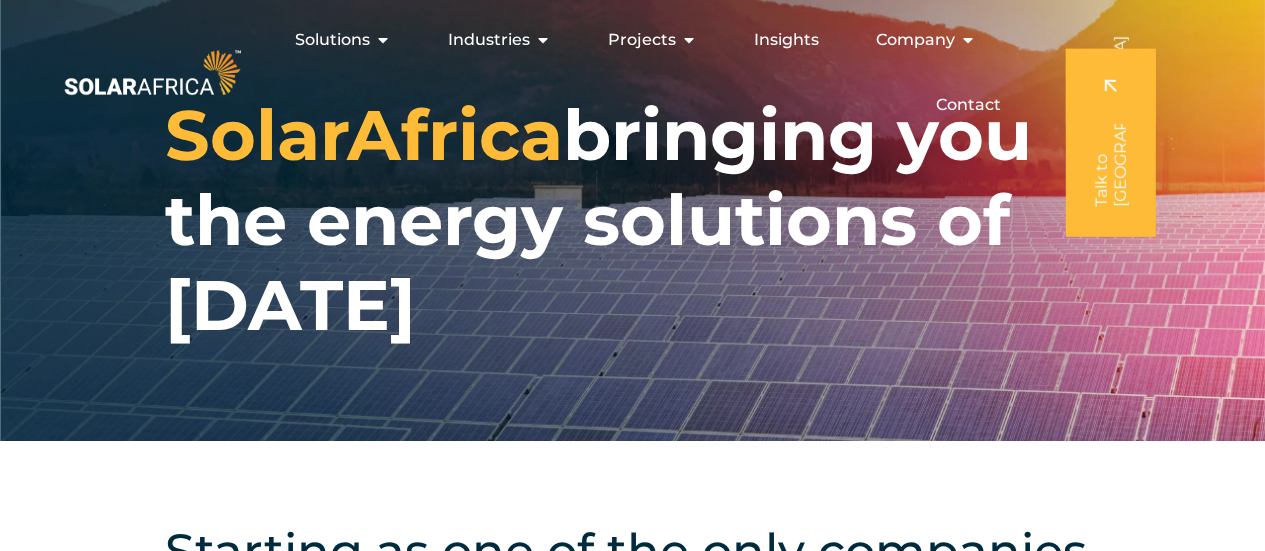 scroll, scrollTop: 0, scrollLeft: 0, axis: both 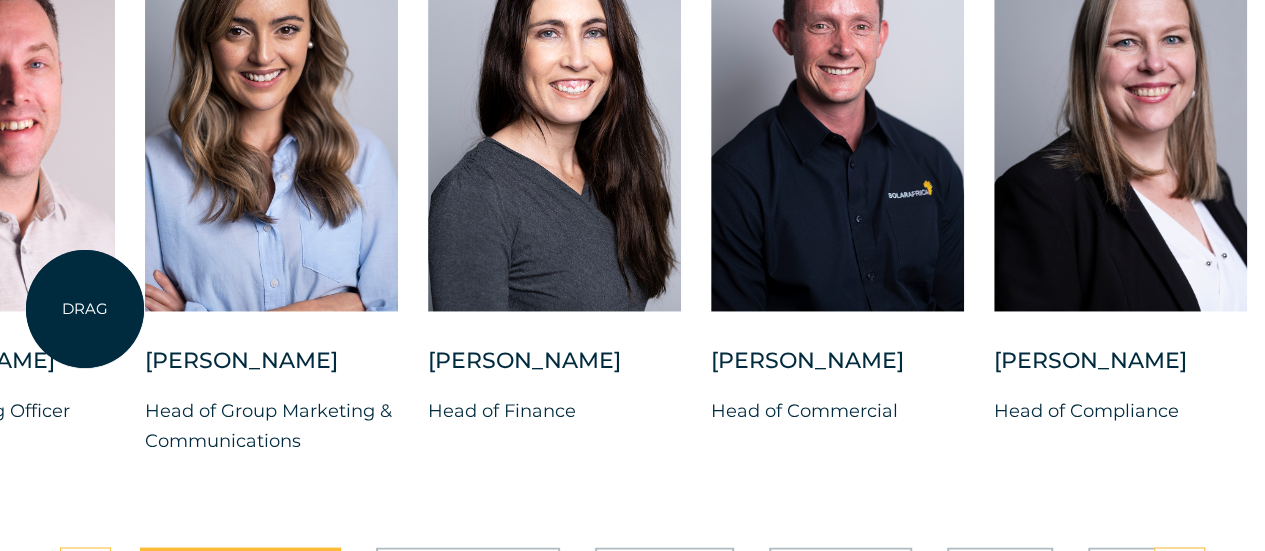 drag, startPoint x: 1123, startPoint y: 483, endPoint x: 85, endPoint y: 309, distance: 1052.4828 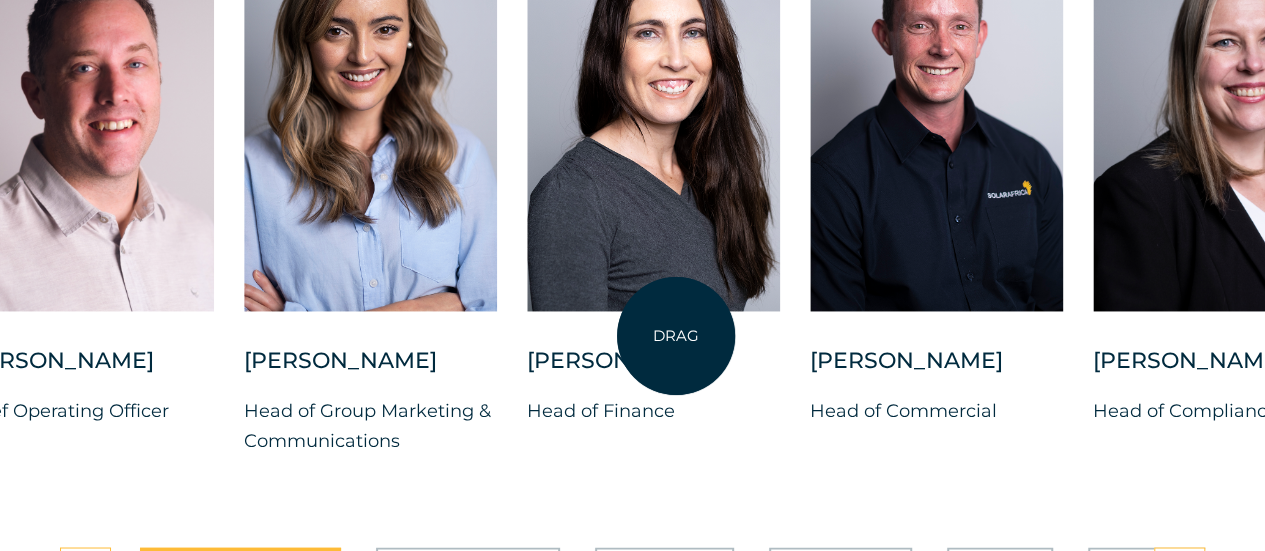 drag, startPoint x: 512, startPoint y: 326, endPoint x: 676, endPoint y: 336, distance: 164.3046 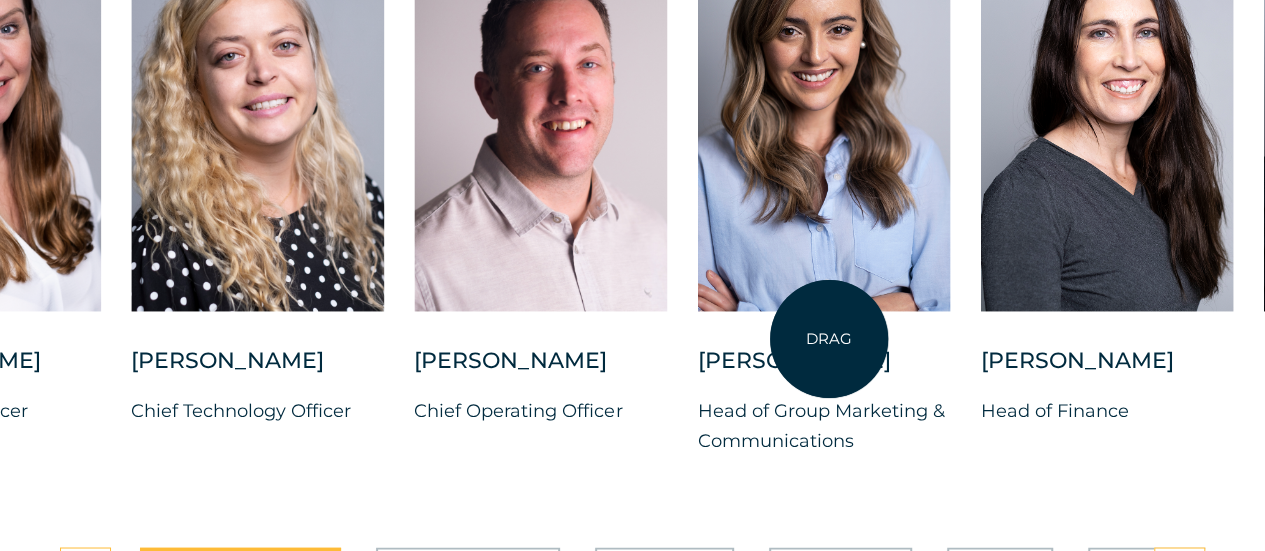 drag, startPoint x: 472, startPoint y: 326, endPoint x: 829, endPoint y: 340, distance: 357.2744 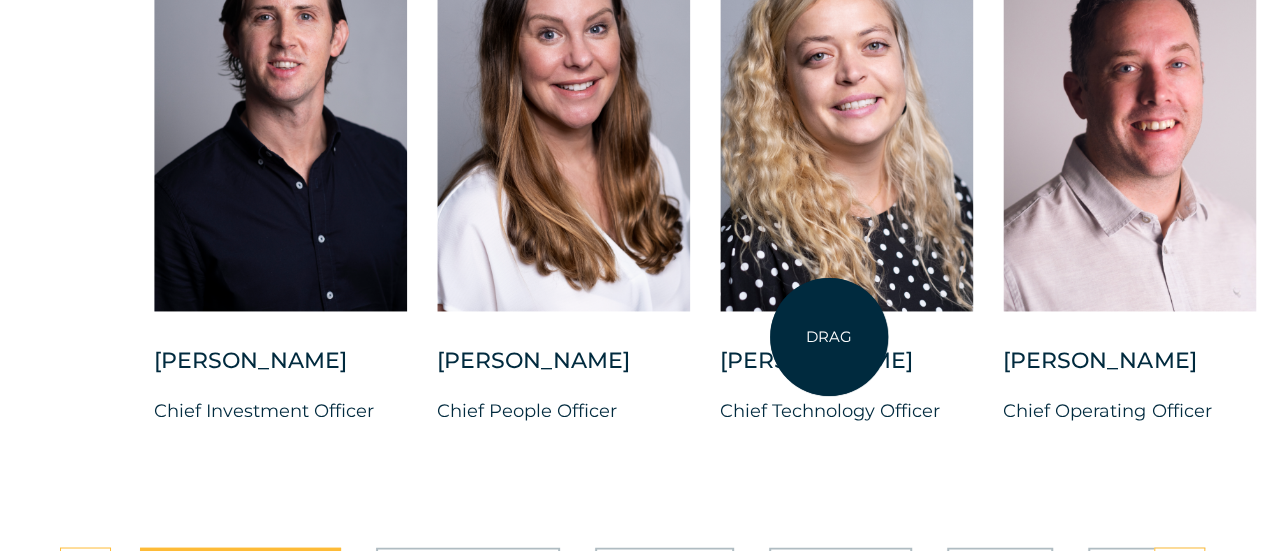 drag, startPoint x: 458, startPoint y: 315, endPoint x: 829, endPoint y: 337, distance: 371.65173 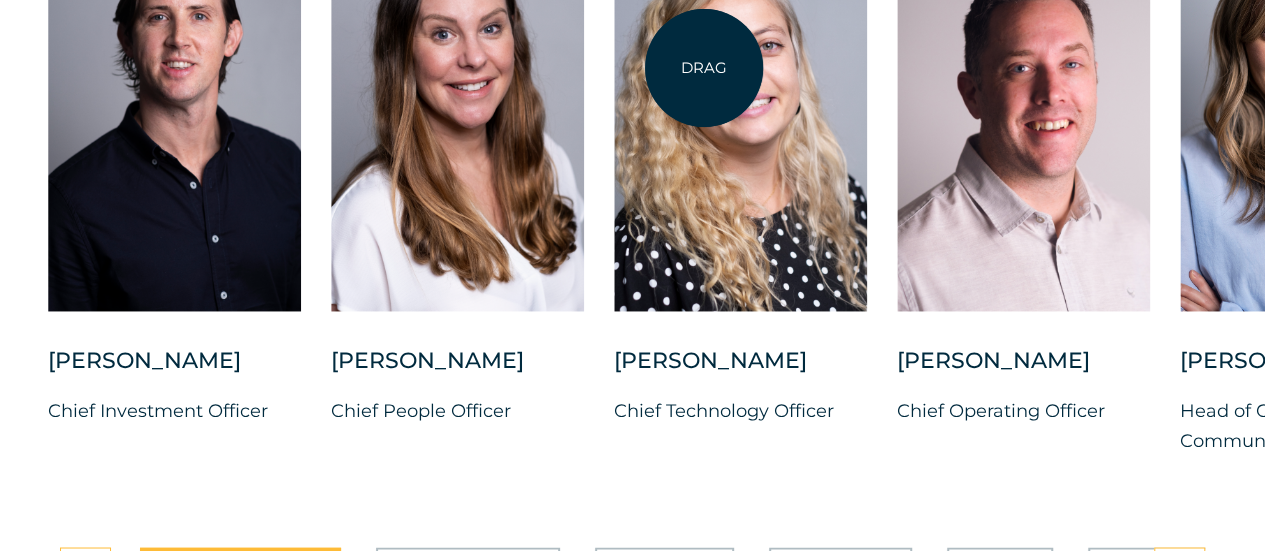drag, startPoint x: 738, startPoint y: 381, endPoint x: 694, endPoint y: 223, distance: 164.01219 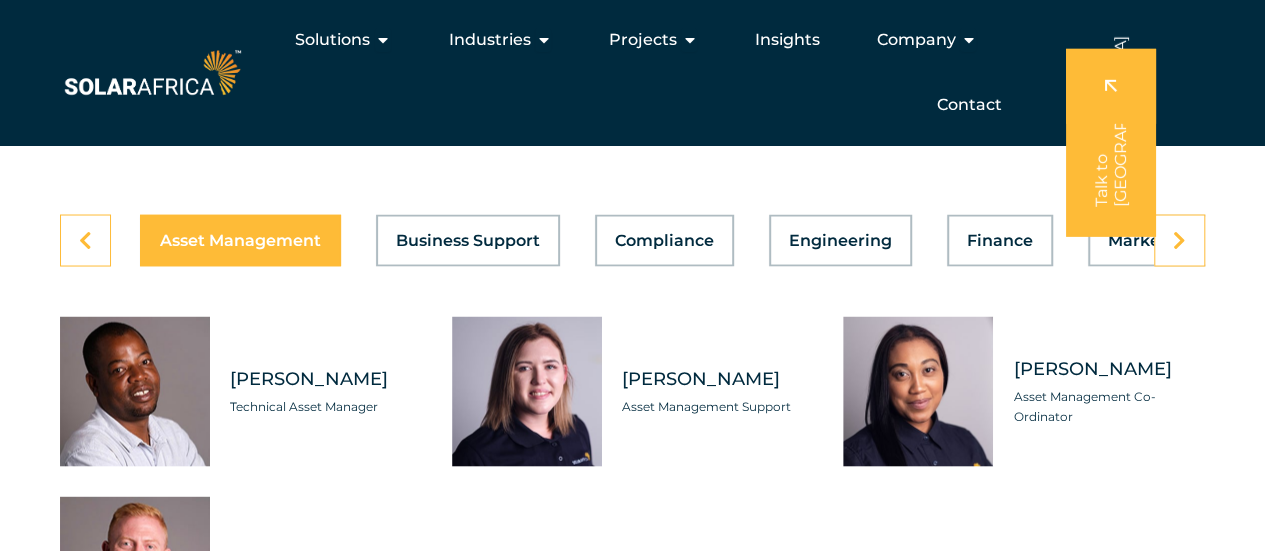 scroll, scrollTop: 5500, scrollLeft: 0, axis: vertical 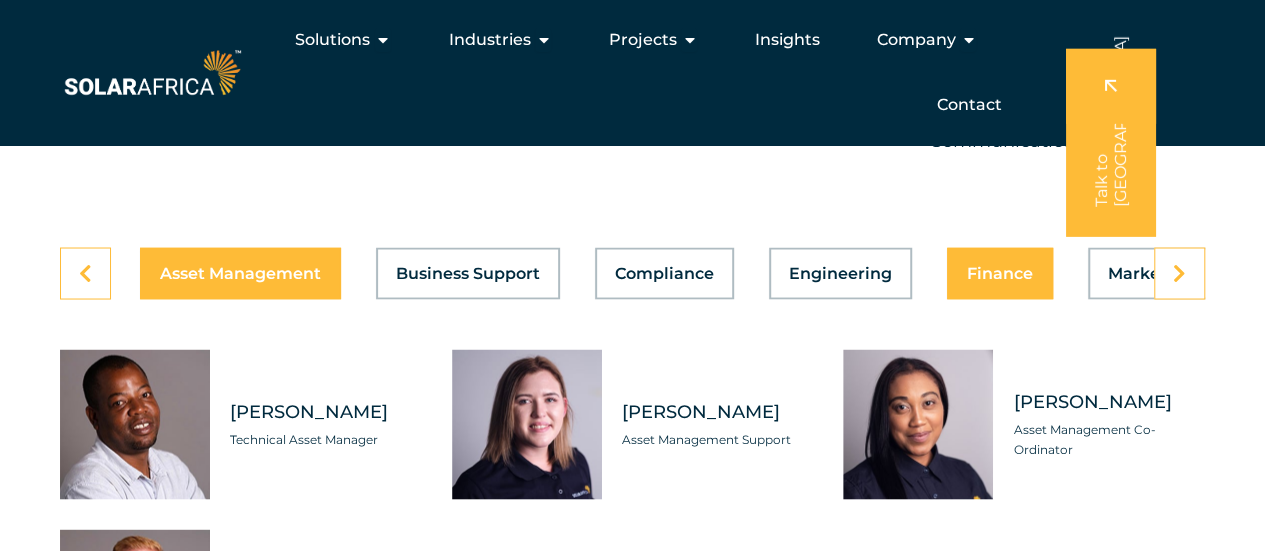 click on "Finance" at bounding box center (1000, 273) 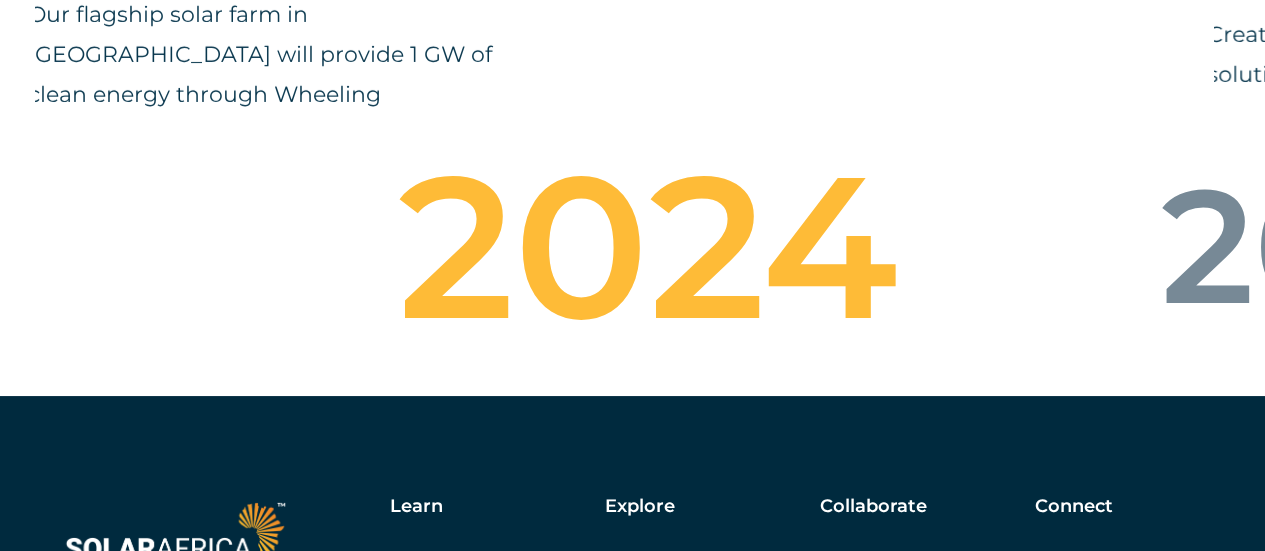 scroll, scrollTop: 7700, scrollLeft: 0, axis: vertical 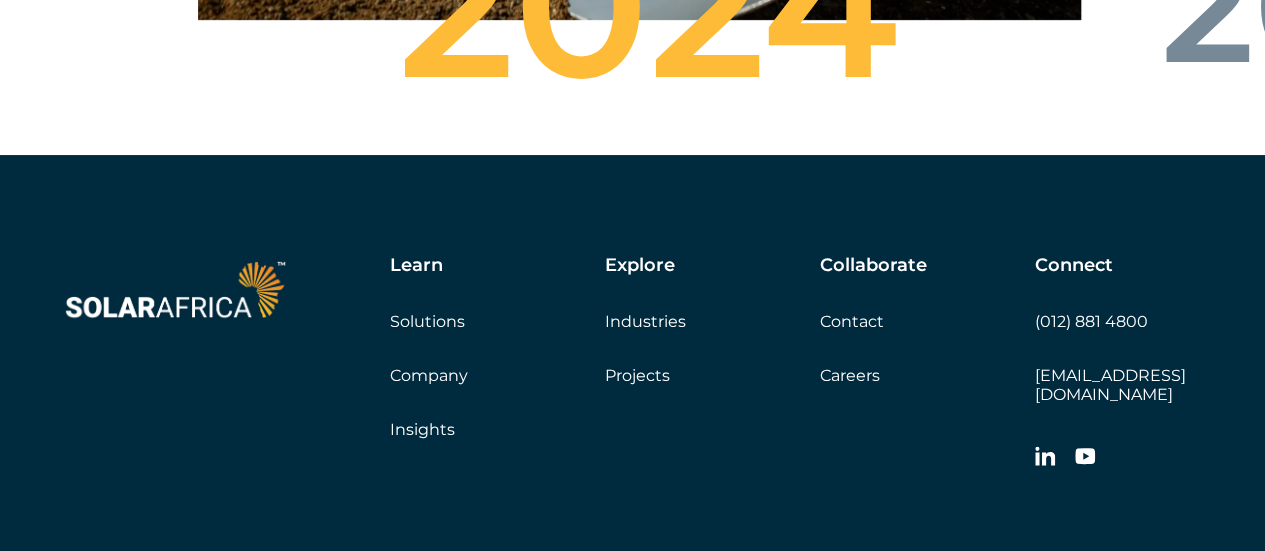 click on "Company" at bounding box center [429, 375] 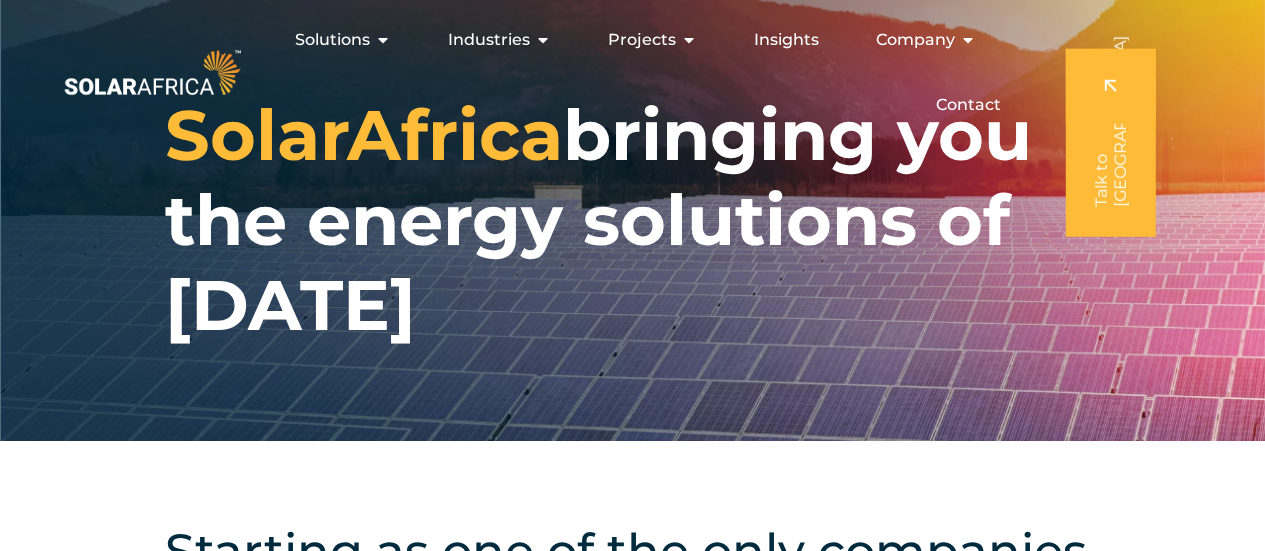 scroll, scrollTop: 0, scrollLeft: 0, axis: both 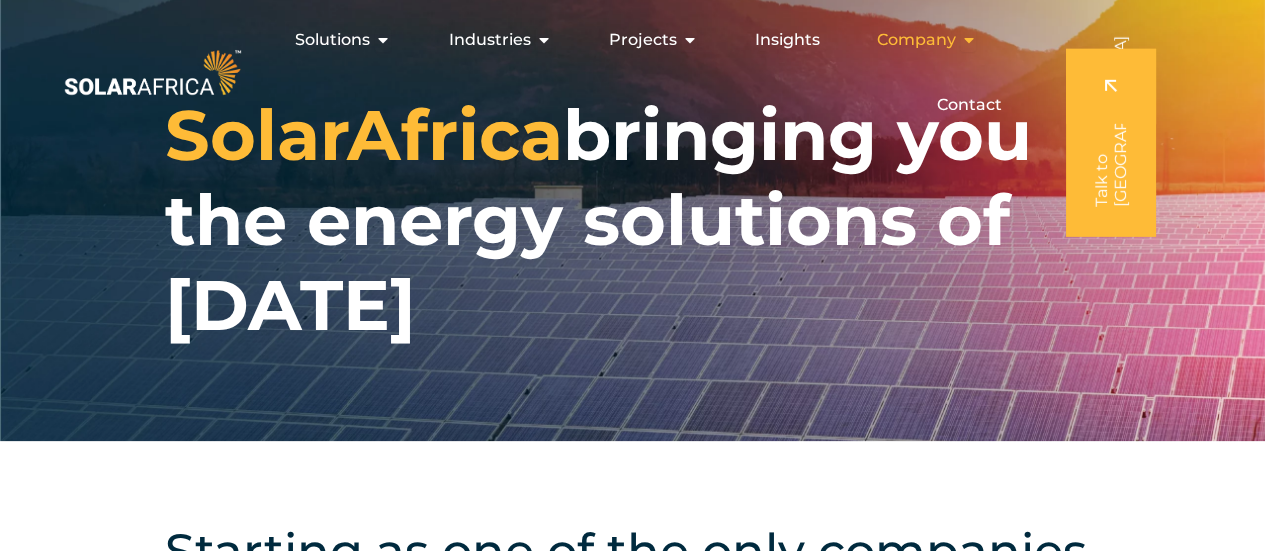 click on "Company" at bounding box center [915, 40] 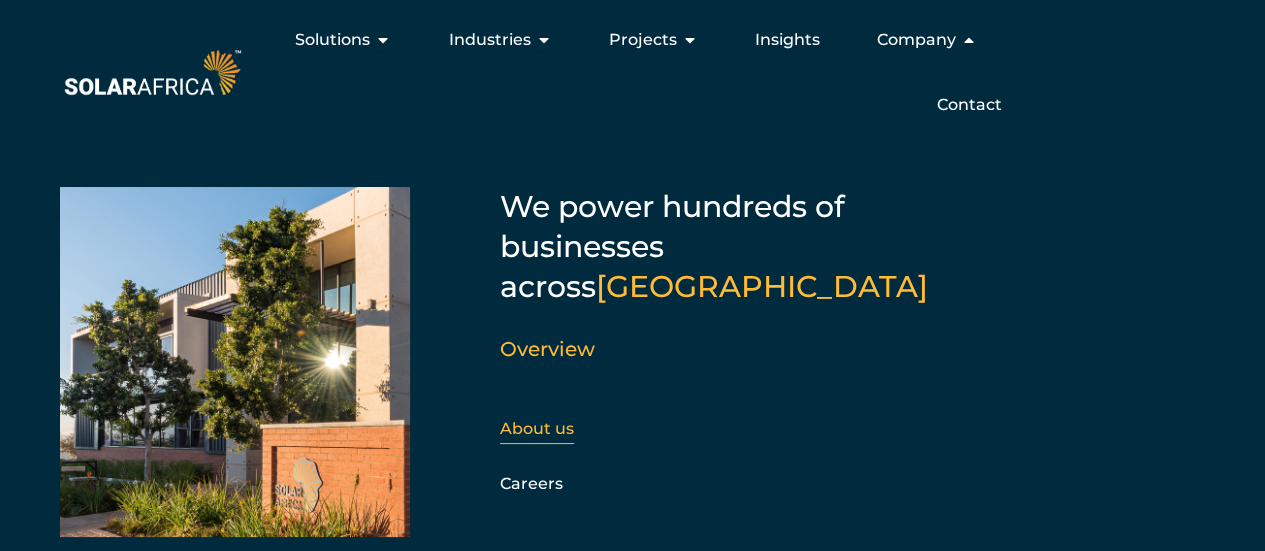 click on "About us" at bounding box center (537, 428) 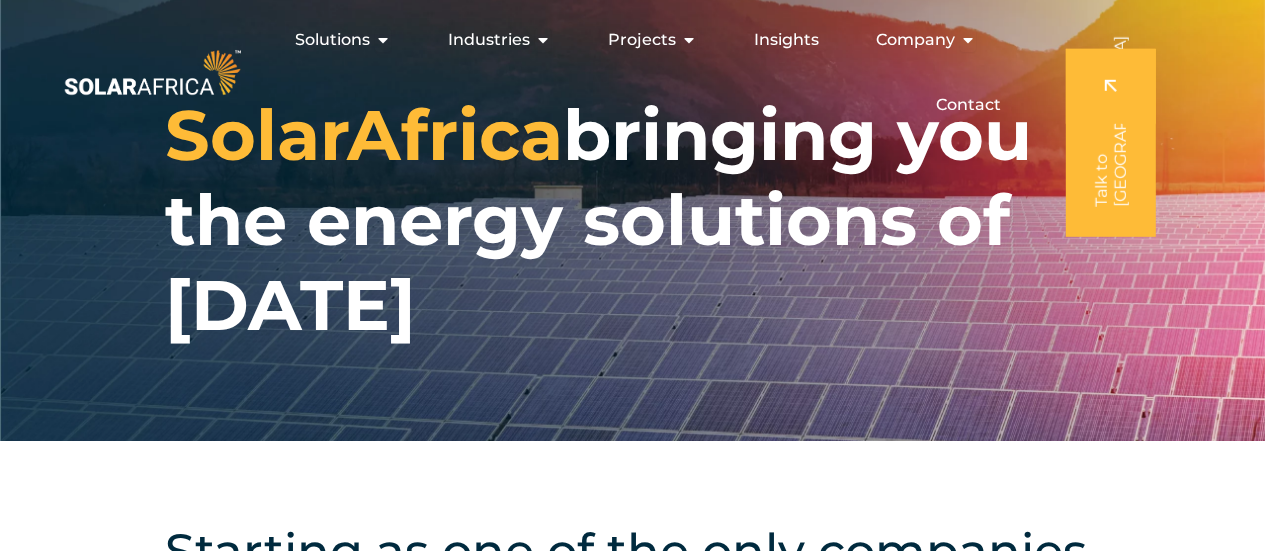 scroll, scrollTop: 0, scrollLeft: 0, axis: both 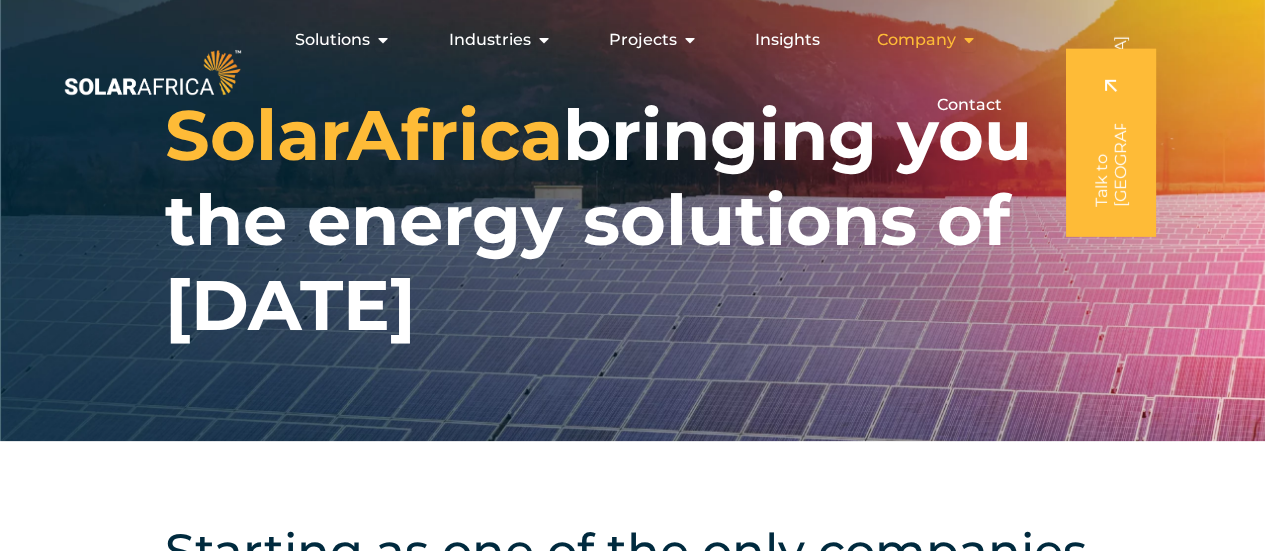 click on "Company" at bounding box center (915, 40) 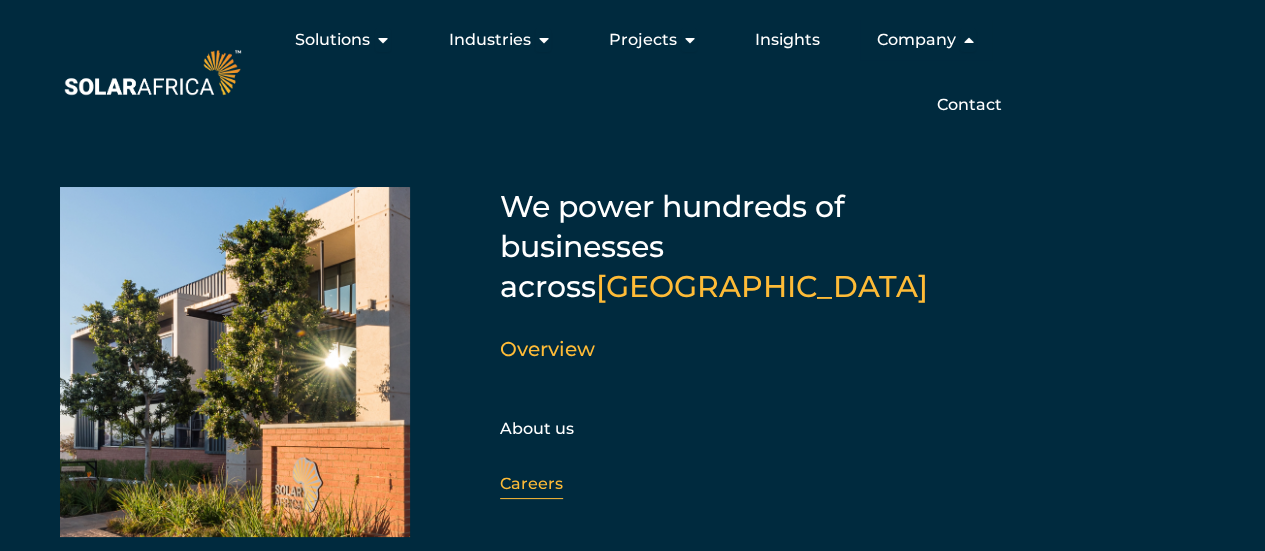 click on "Careers" at bounding box center [531, 483] 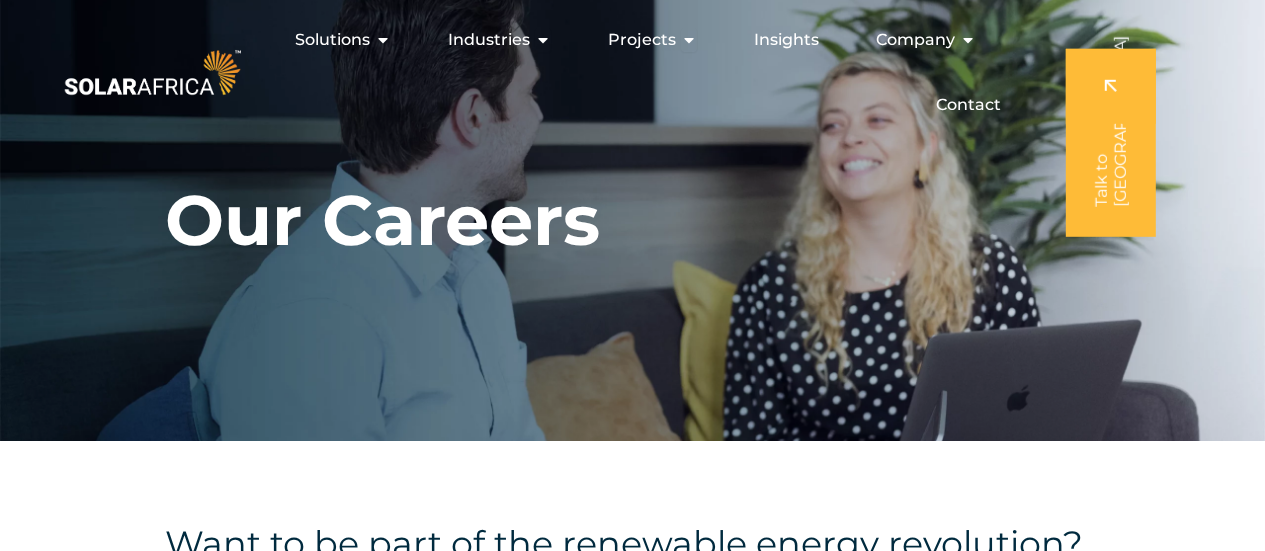 scroll, scrollTop: 0, scrollLeft: 0, axis: both 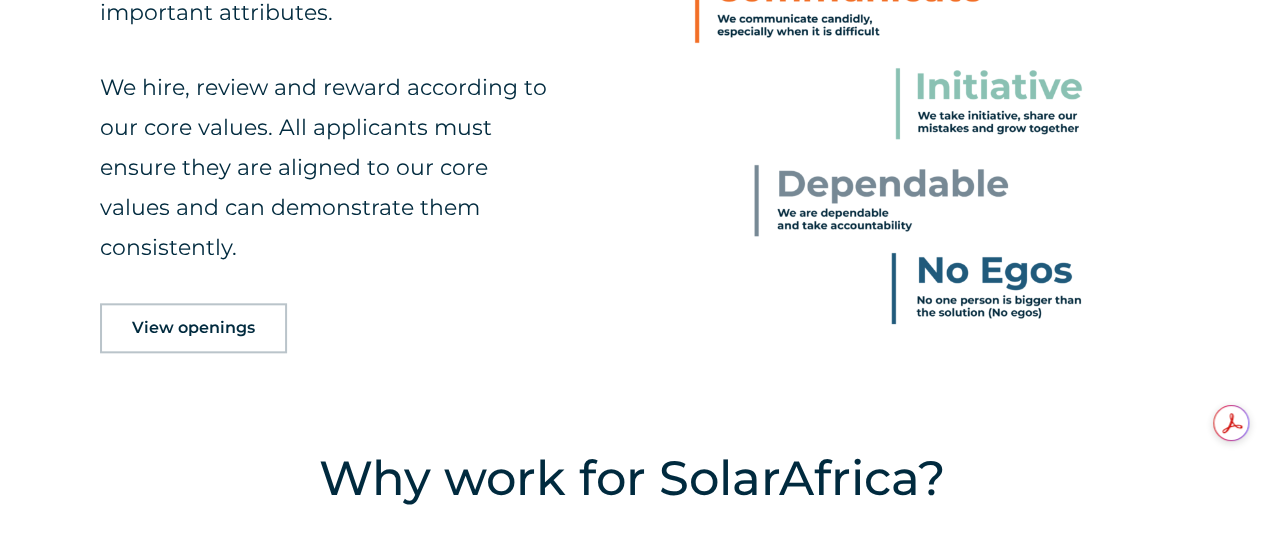 click on "View openings" at bounding box center [193, 328] 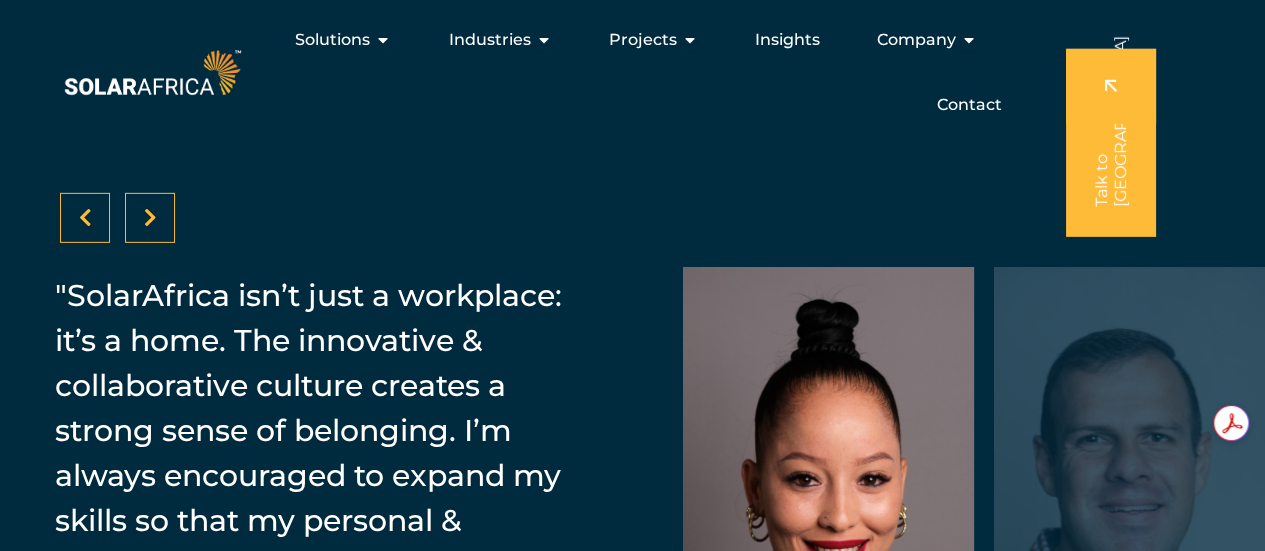 scroll, scrollTop: 2890, scrollLeft: 0, axis: vertical 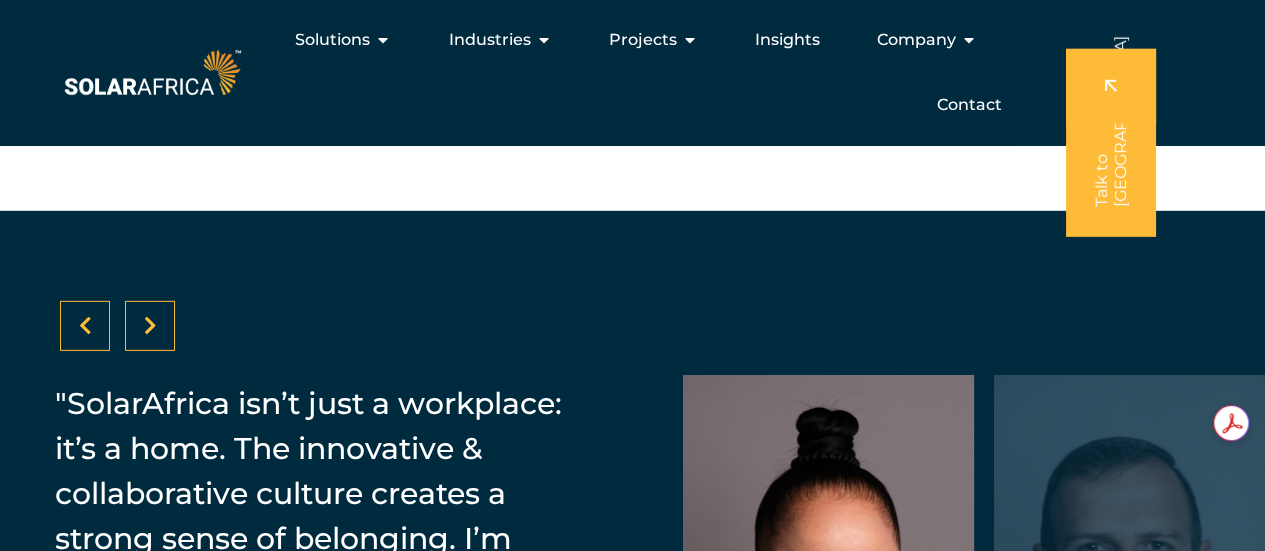 click at bounding box center (150, 326) 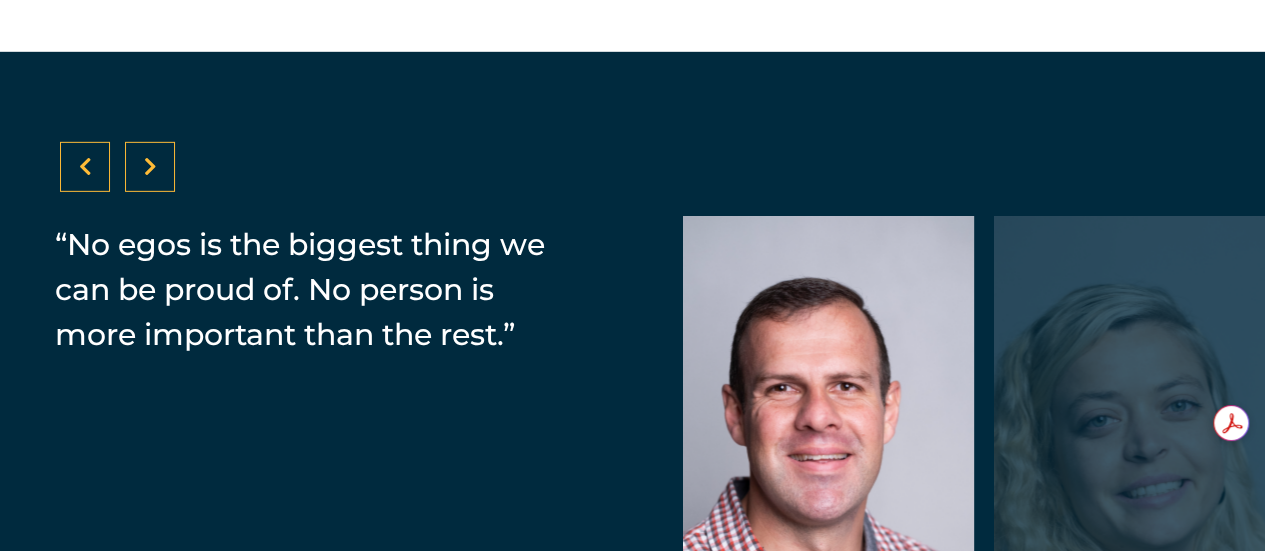 scroll, scrollTop: 3090, scrollLeft: 0, axis: vertical 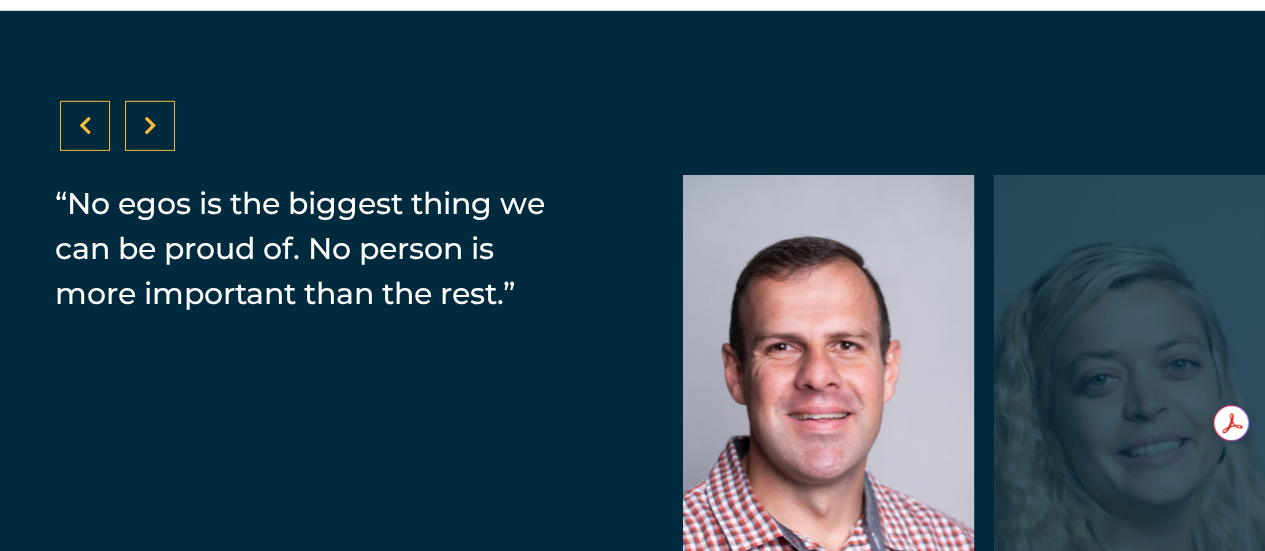click at bounding box center (150, 126) 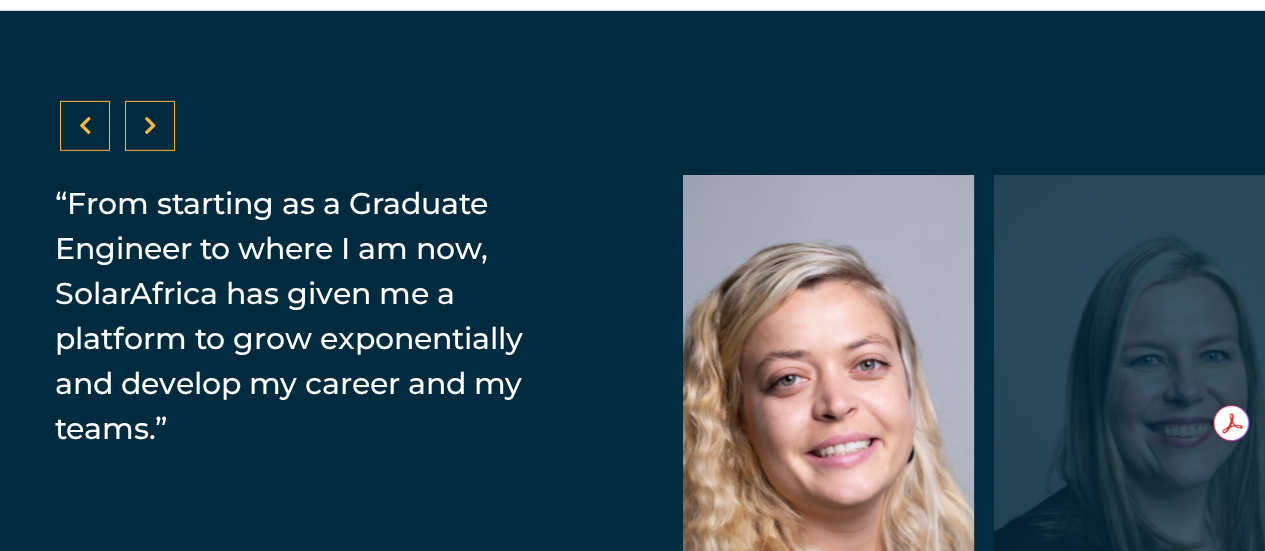 click at bounding box center [150, 126] 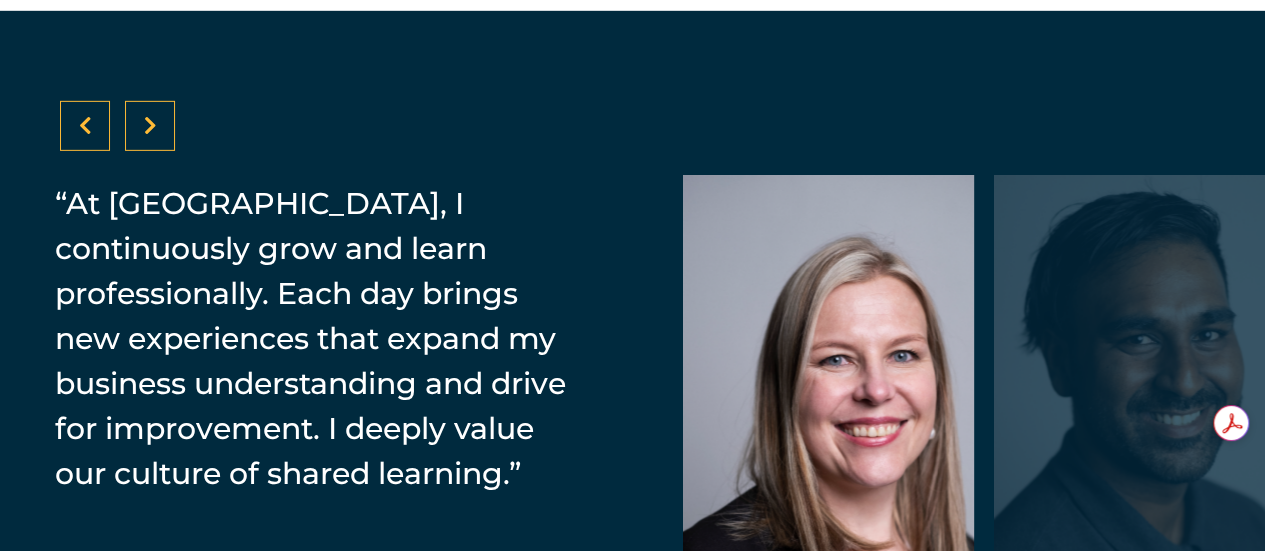 click at bounding box center [150, 126] 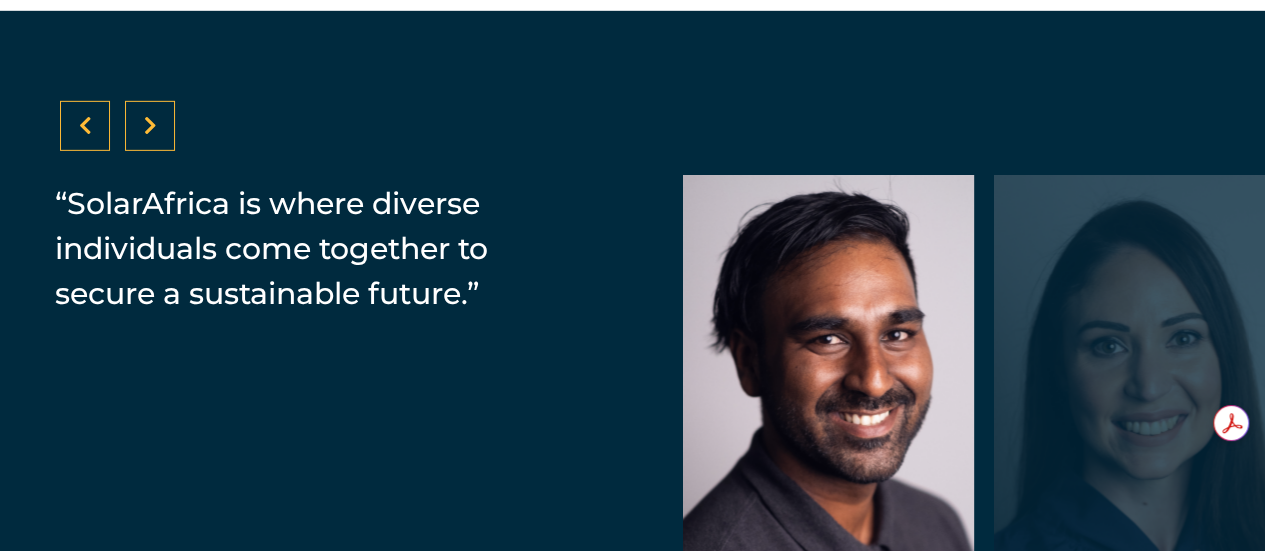 click at bounding box center [150, 126] 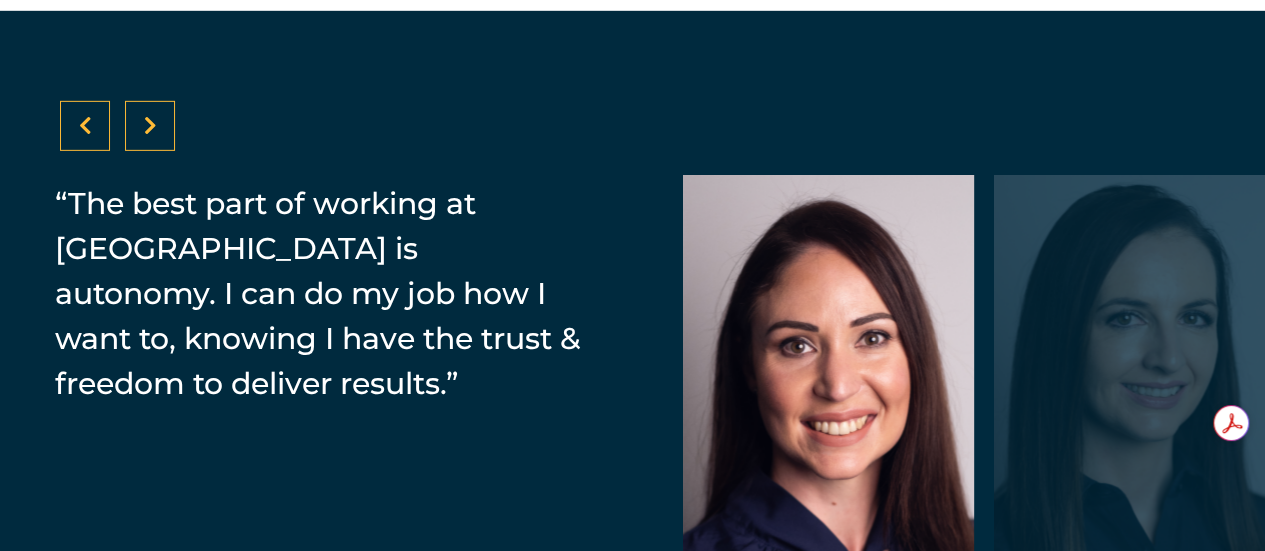 click at bounding box center (150, 126) 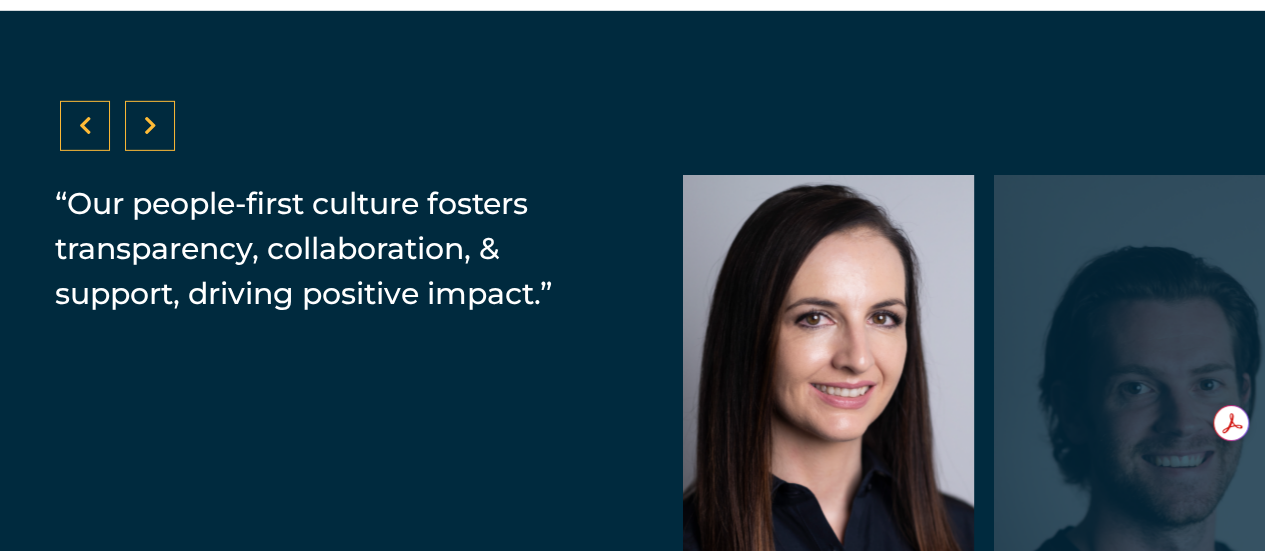 click at bounding box center (150, 126) 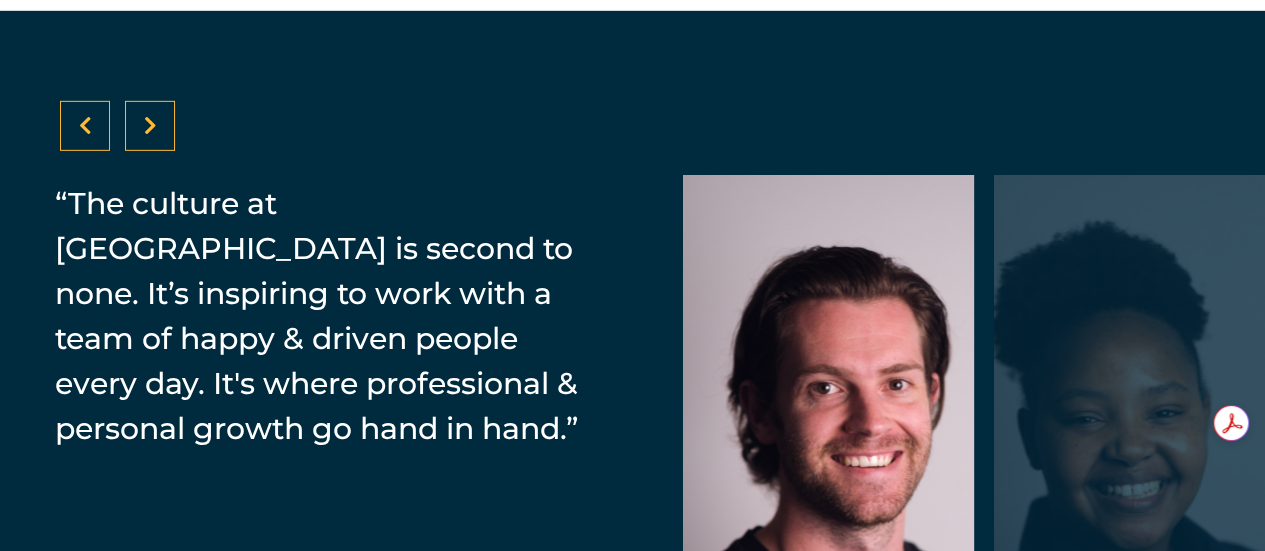 click at bounding box center [150, 126] 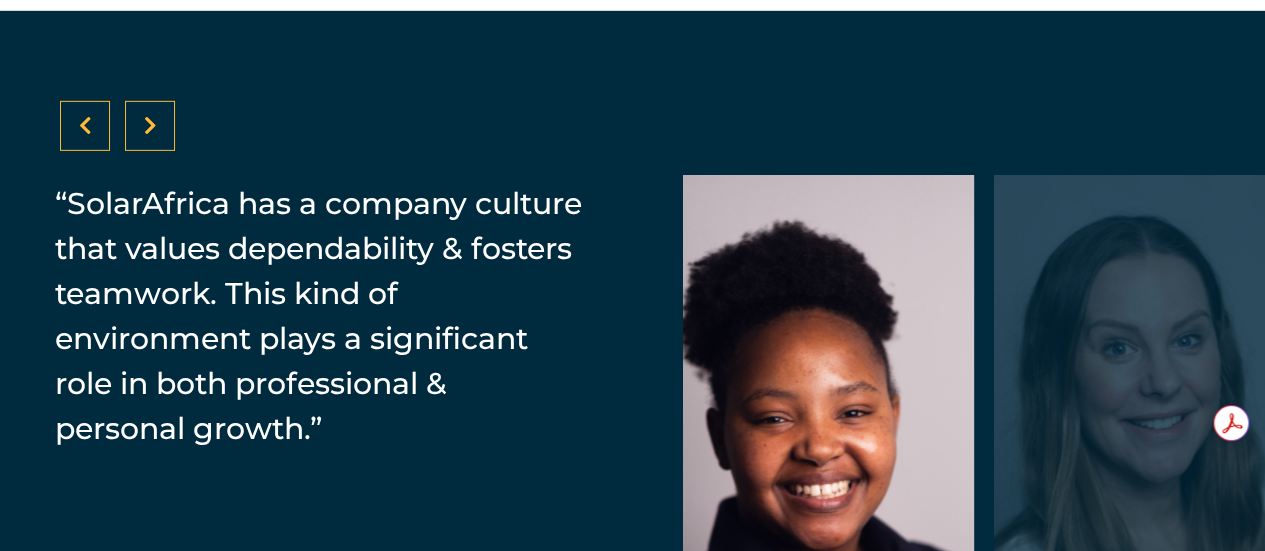 click at bounding box center (150, 126) 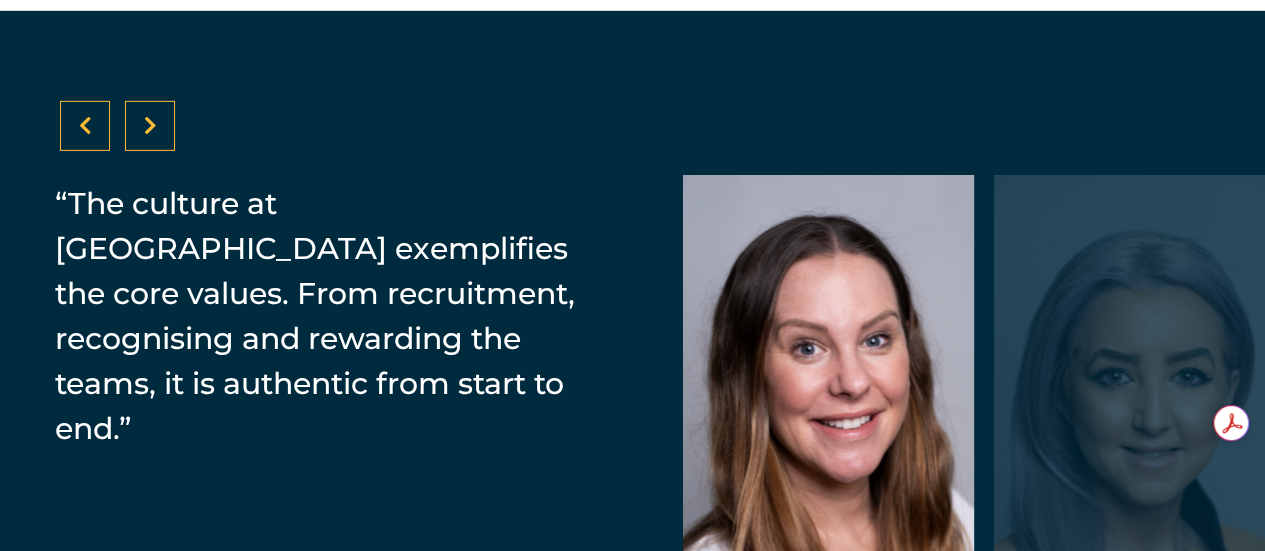 click at bounding box center (150, 126) 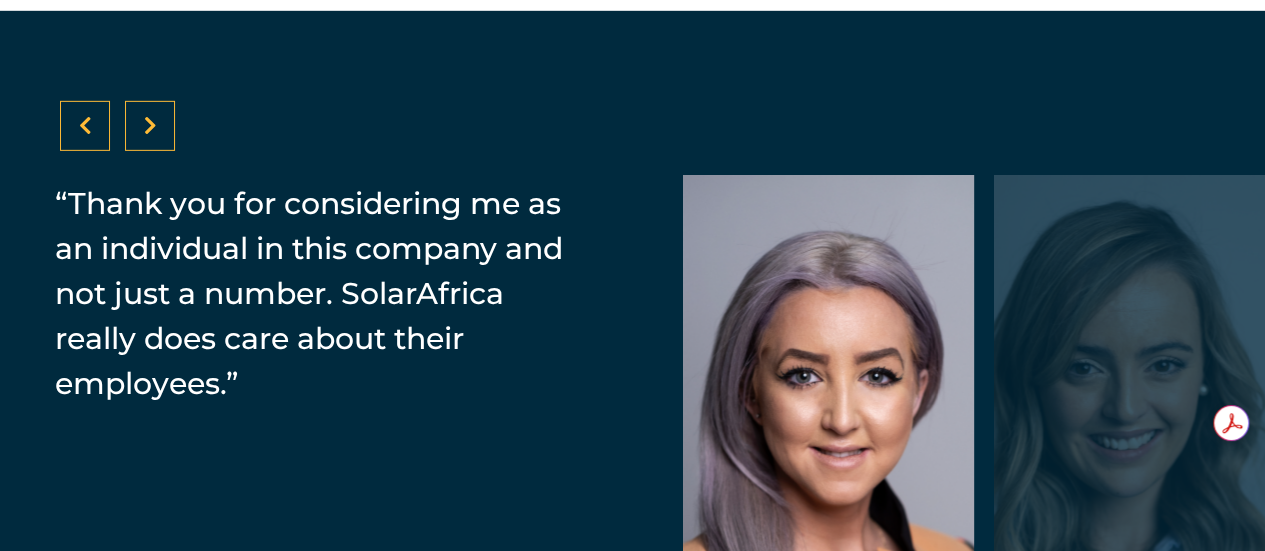 click at bounding box center (150, 126) 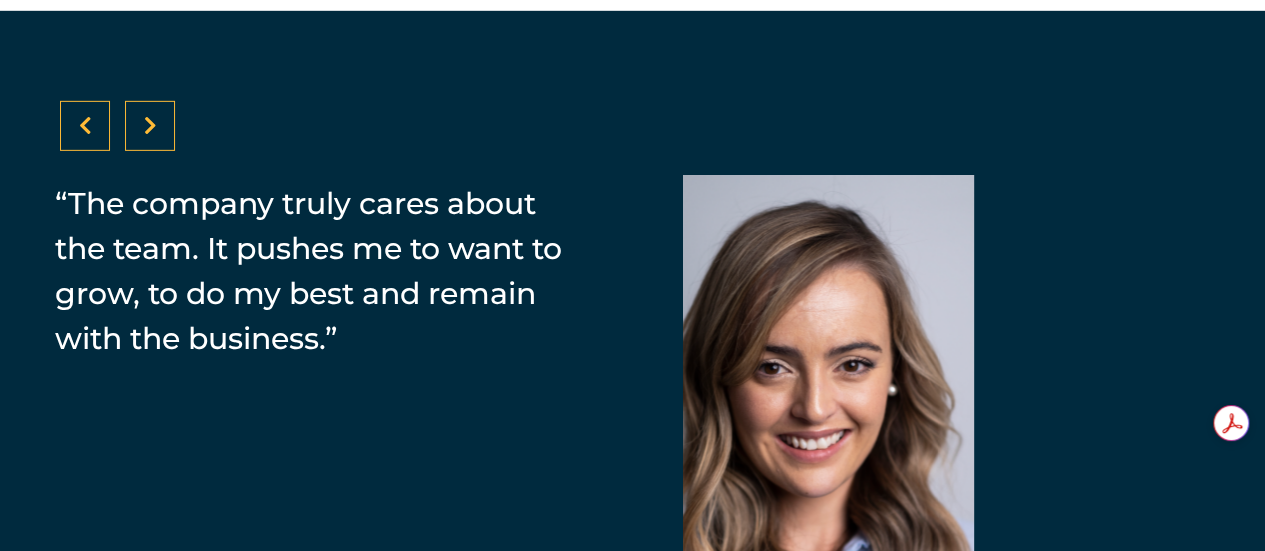 click at bounding box center [150, 126] 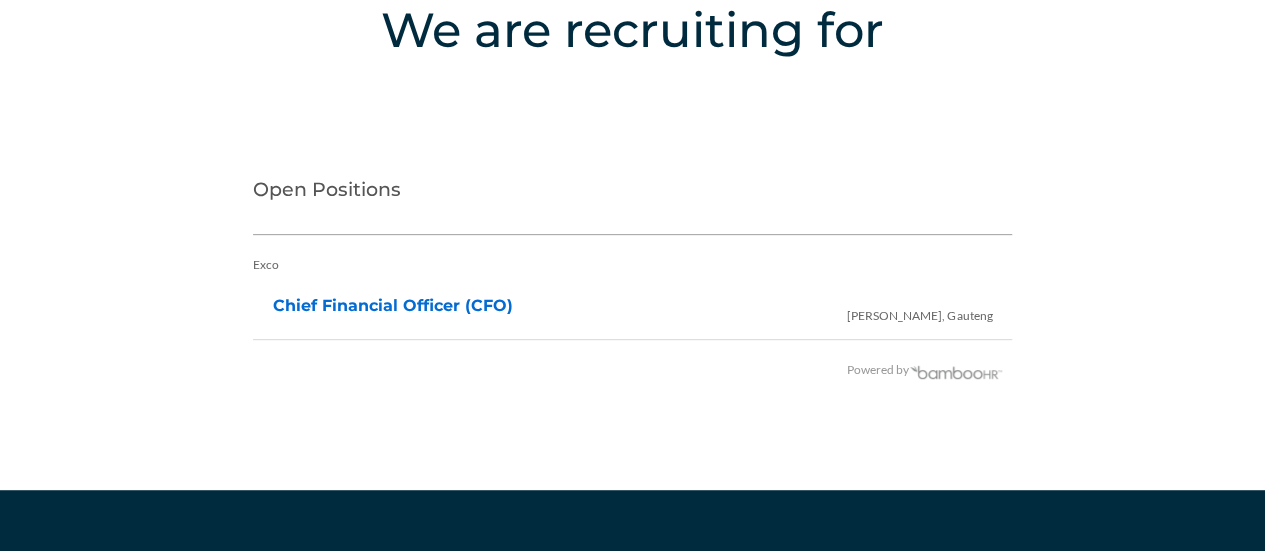 scroll, scrollTop: 4190, scrollLeft: 0, axis: vertical 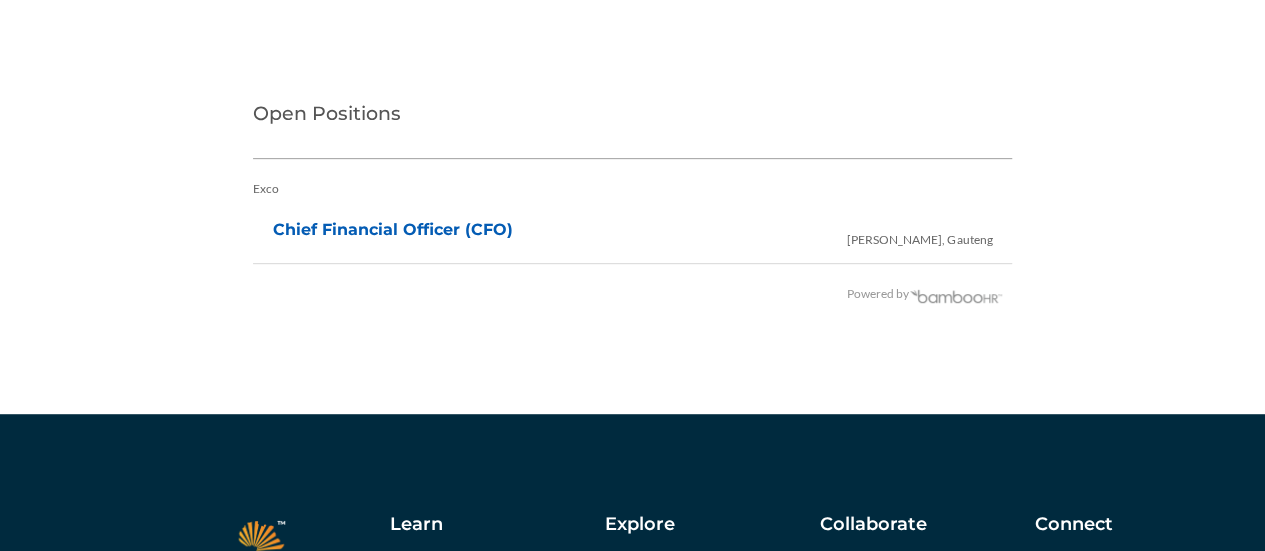 click on "Chief Financial Officer (CFO)" at bounding box center [393, 229] 